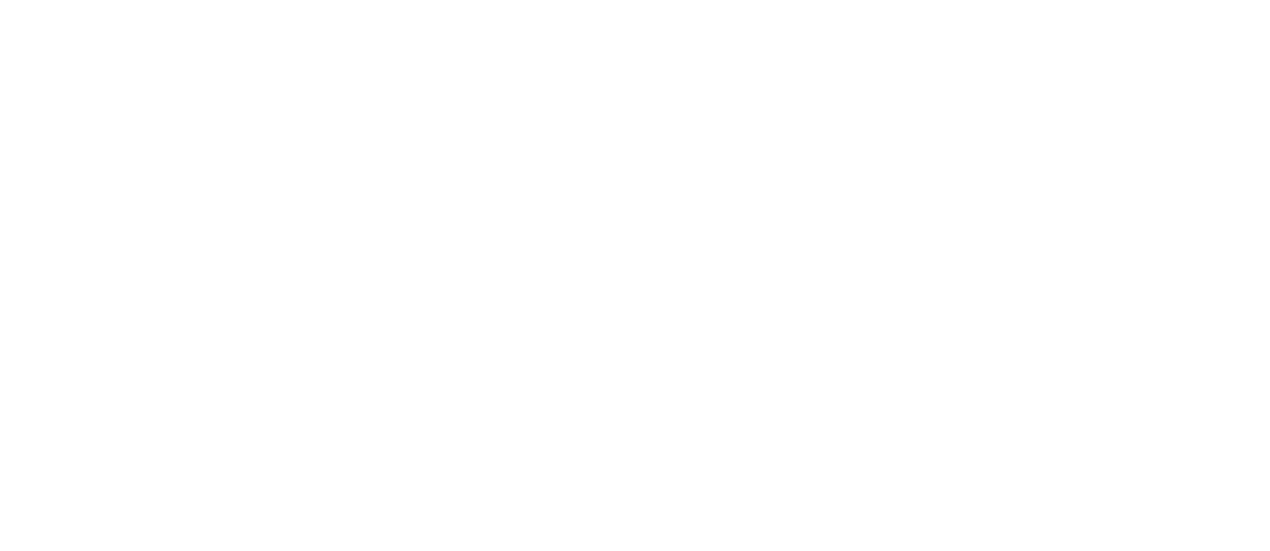 scroll, scrollTop: 0, scrollLeft: 0, axis: both 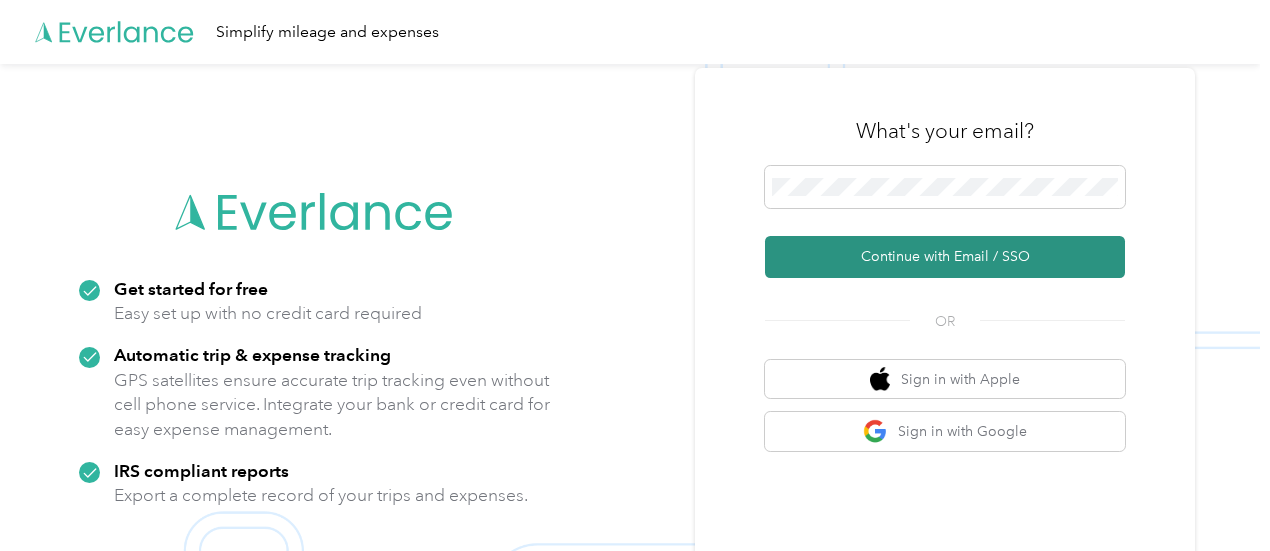 click on "Continue with Email / SSO" at bounding box center [945, 257] 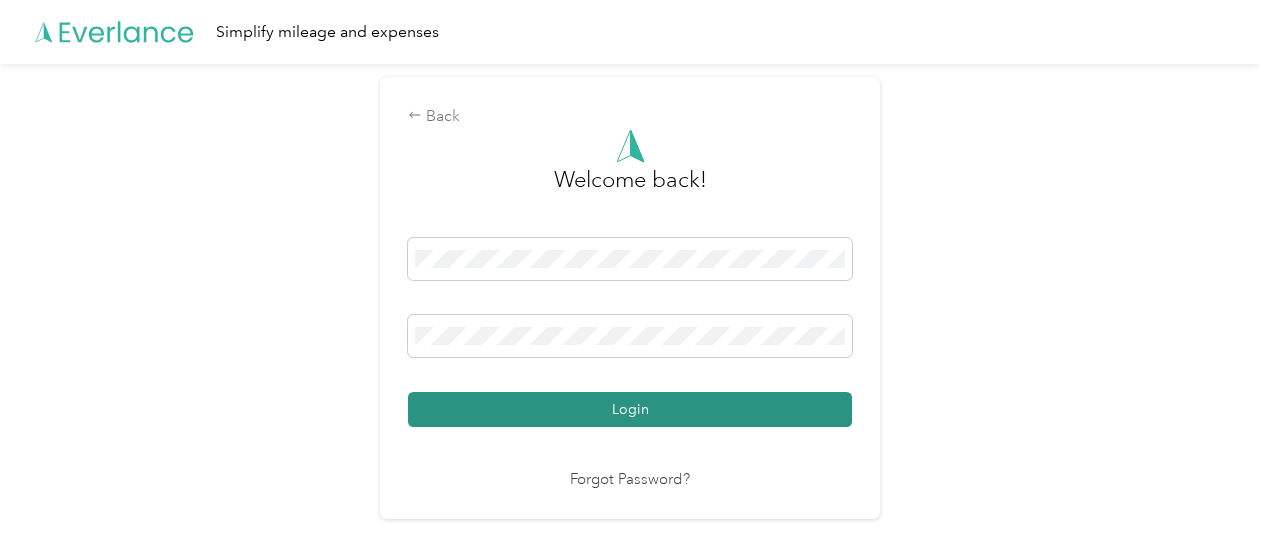 click on "Login" at bounding box center (630, 409) 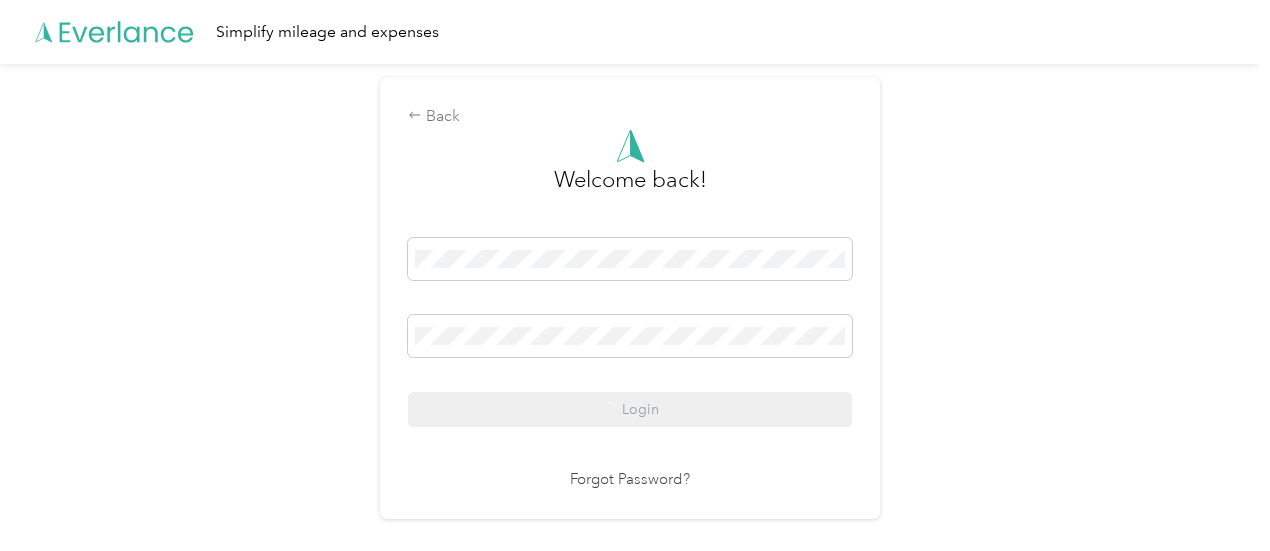 click on "Login" at bounding box center [630, 332] 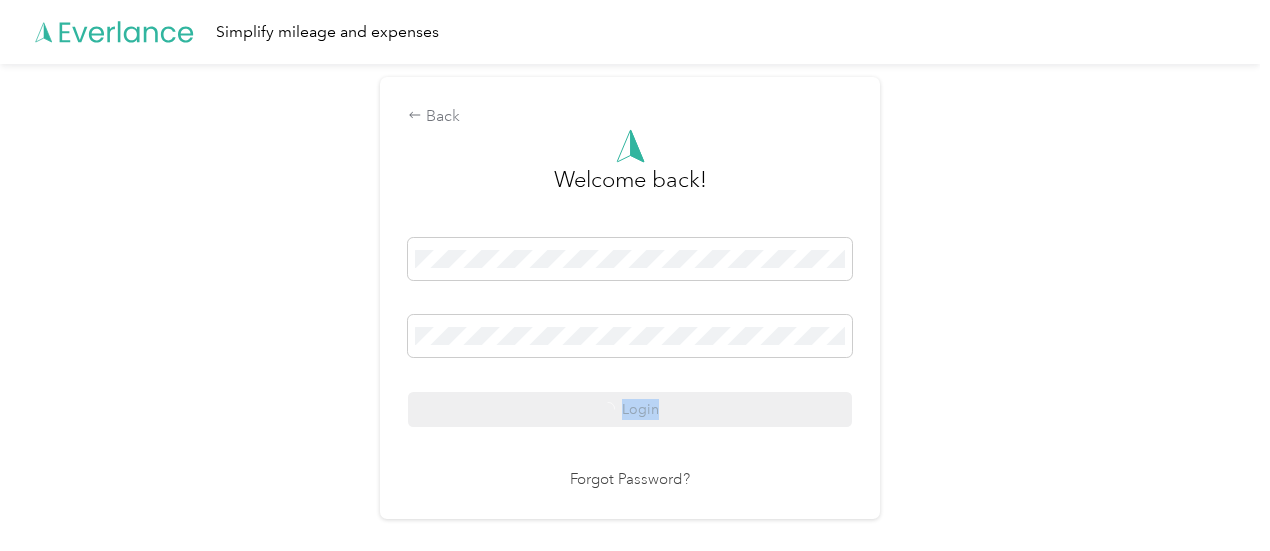 click on "Login" at bounding box center [630, 332] 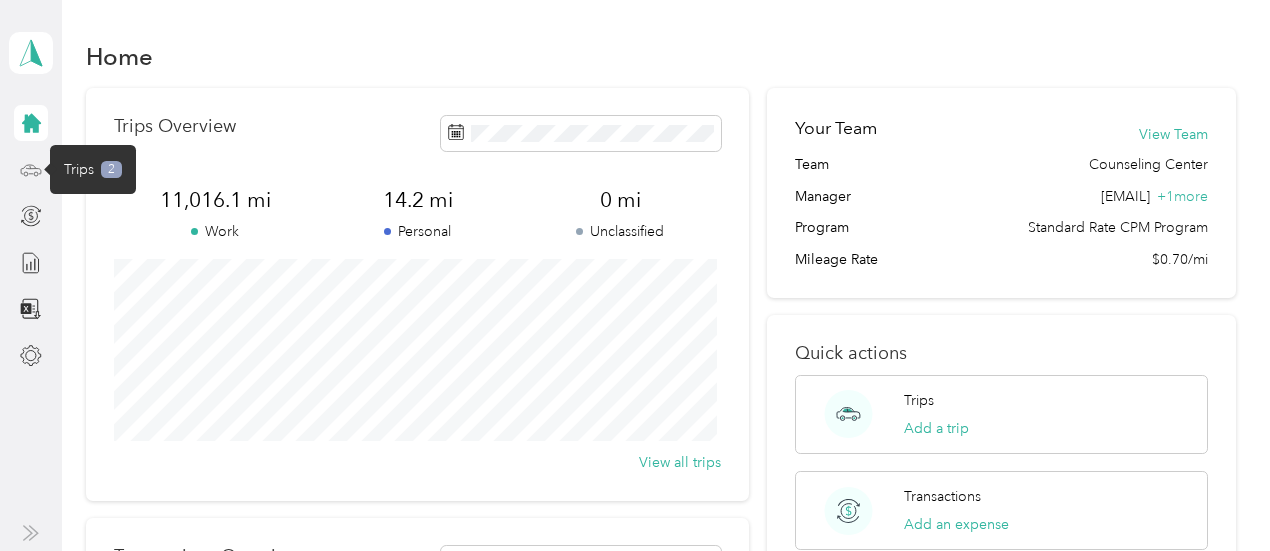 click 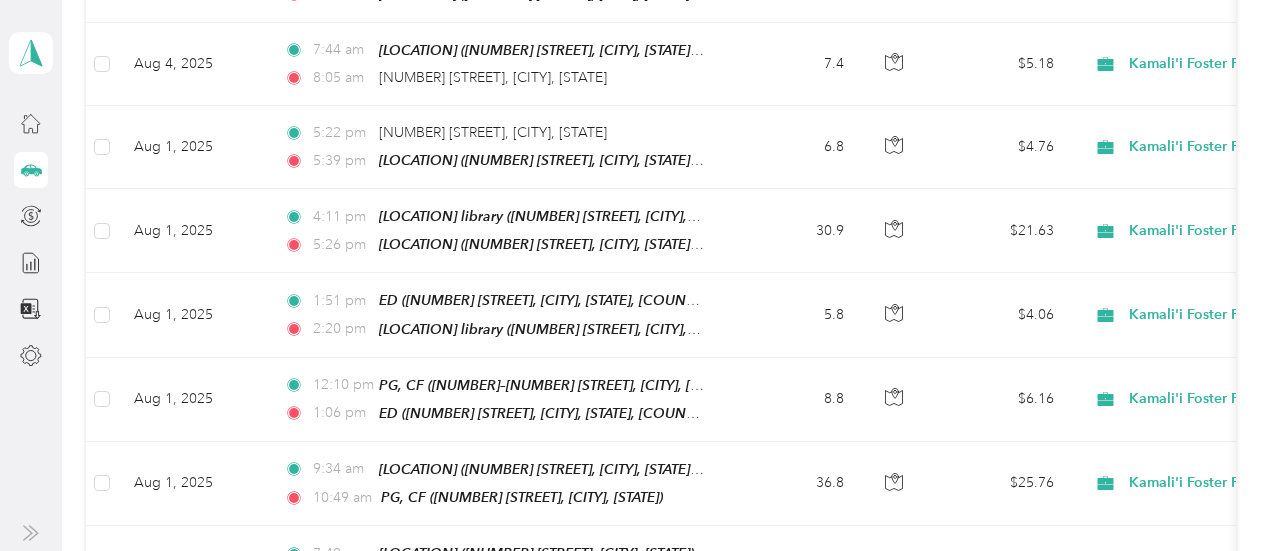 scroll, scrollTop: 642, scrollLeft: 0, axis: vertical 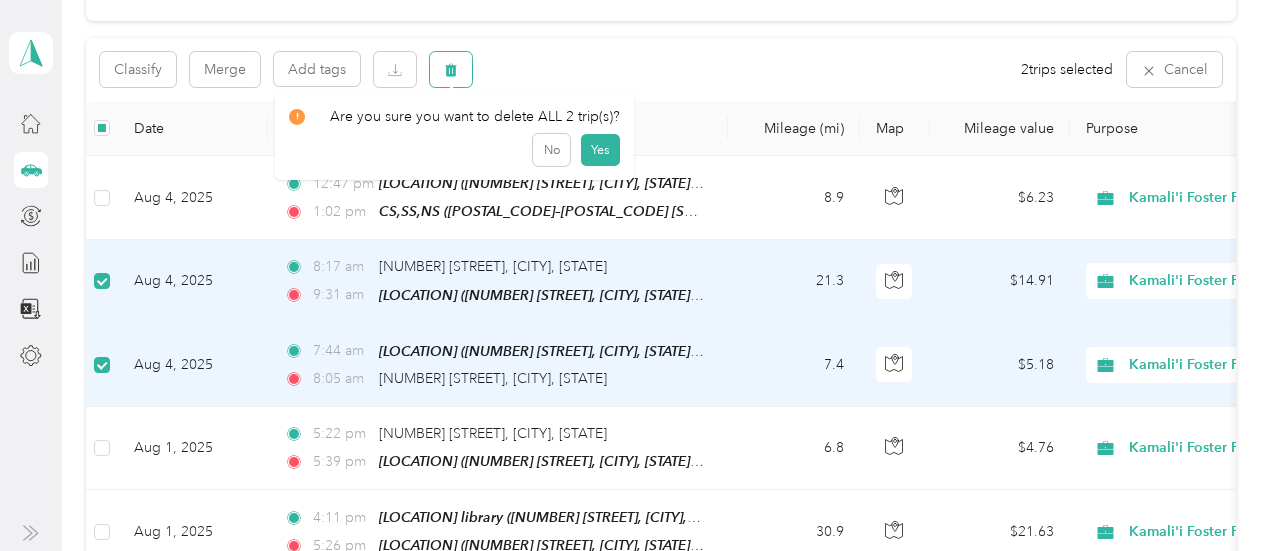 click 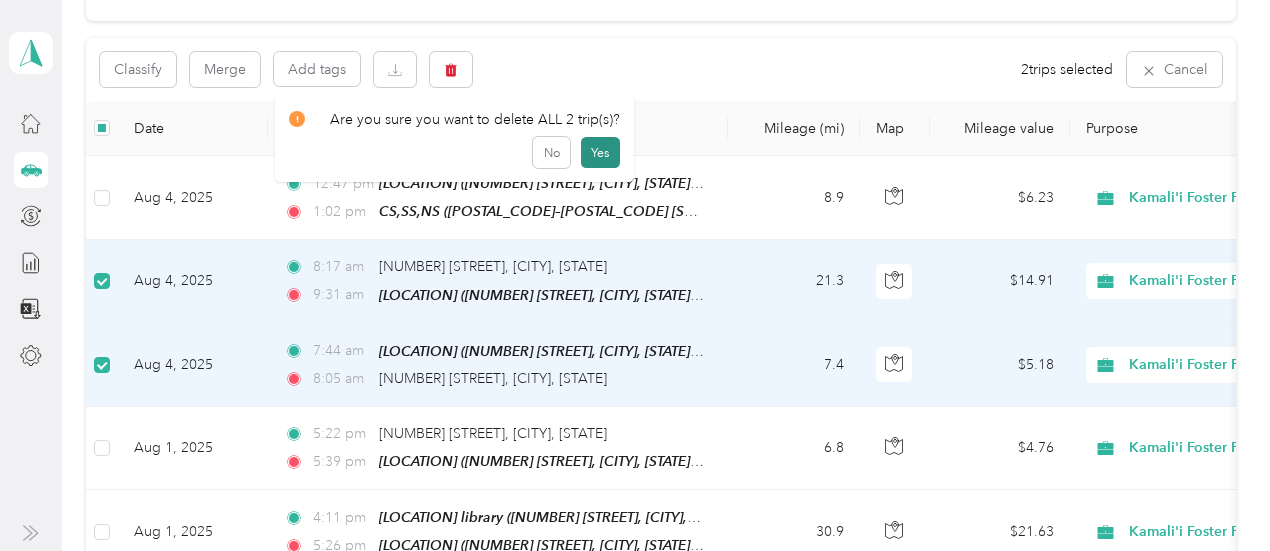 click on "Yes" at bounding box center [600, 153] 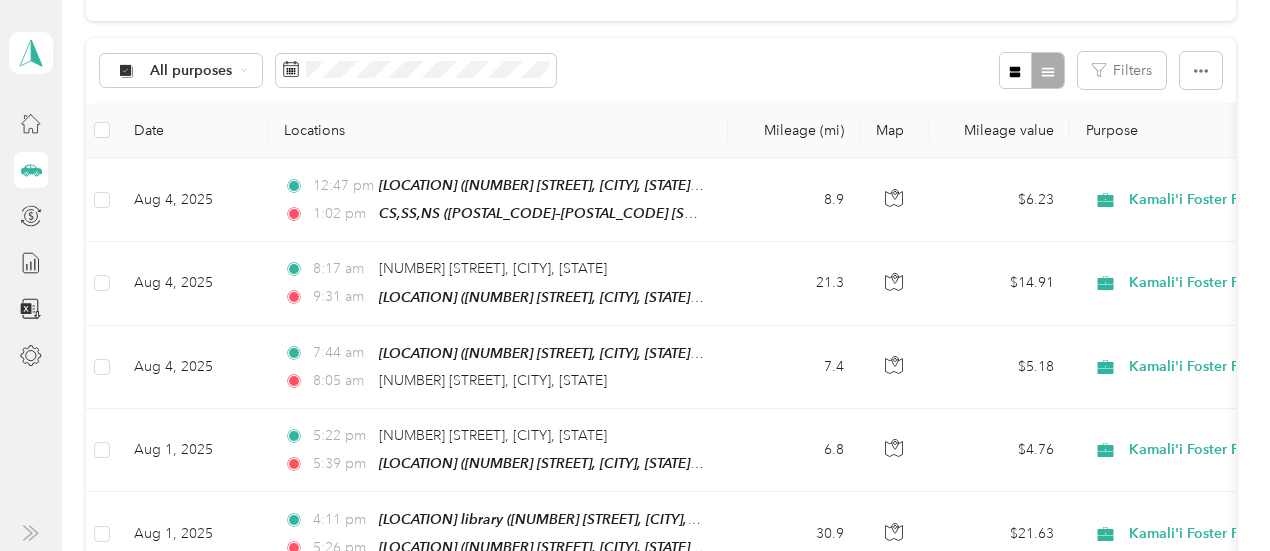 scroll, scrollTop: 92, scrollLeft: 0, axis: vertical 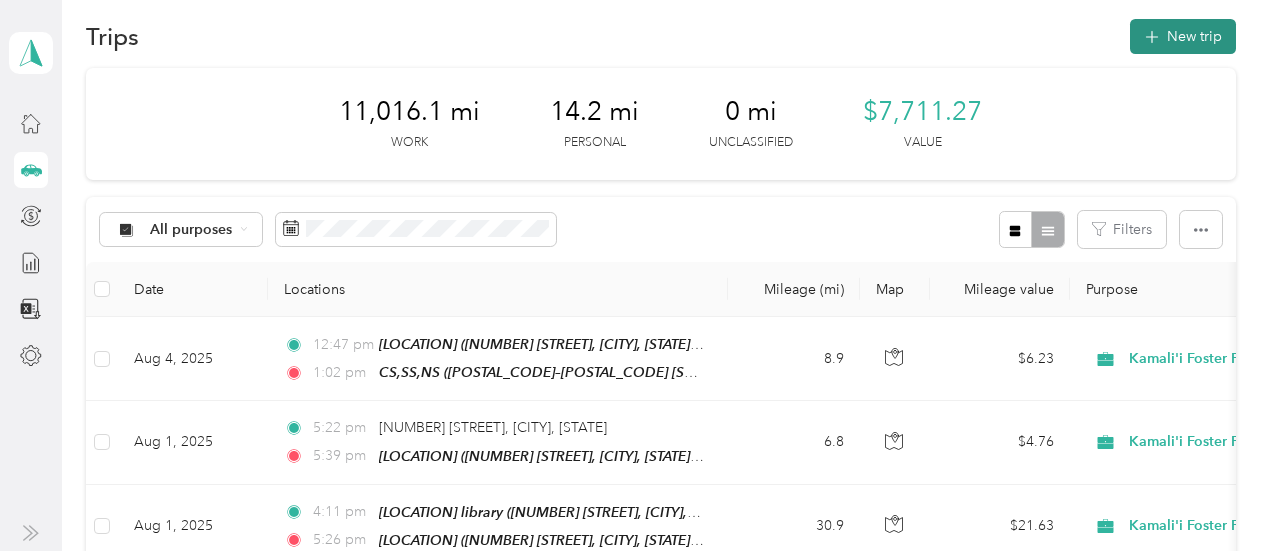 click on "New trip" at bounding box center [1183, 36] 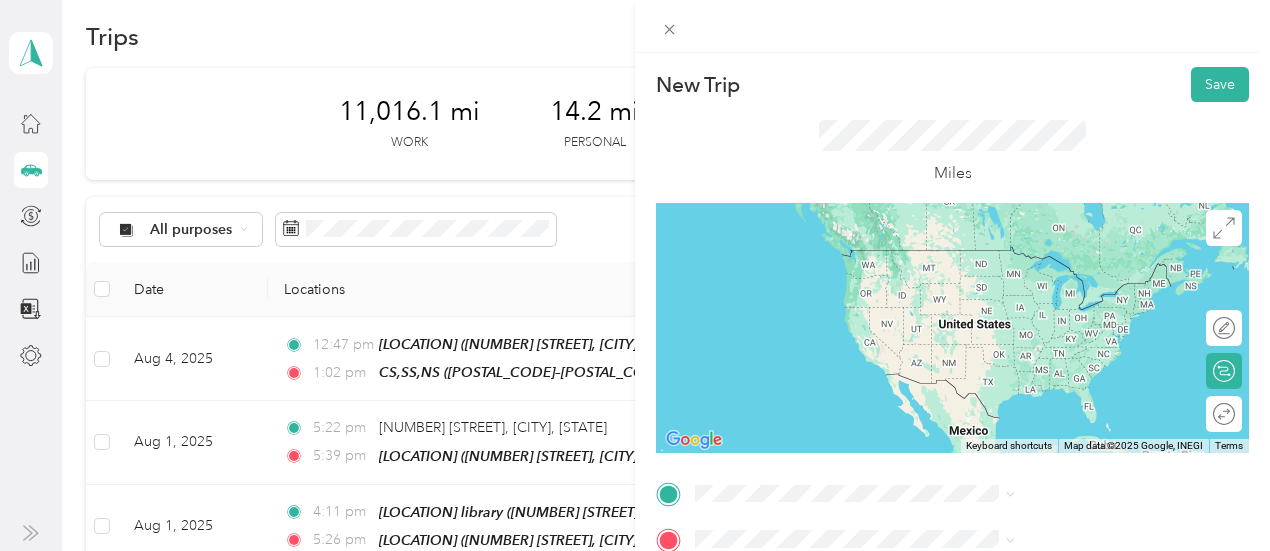 click on "[NUMBER] [STREET], [CITY], [STATE], [COUNTRY], [POSTAL_CODE], [CITY], [STATE]" at bounding box center (1064, 290) 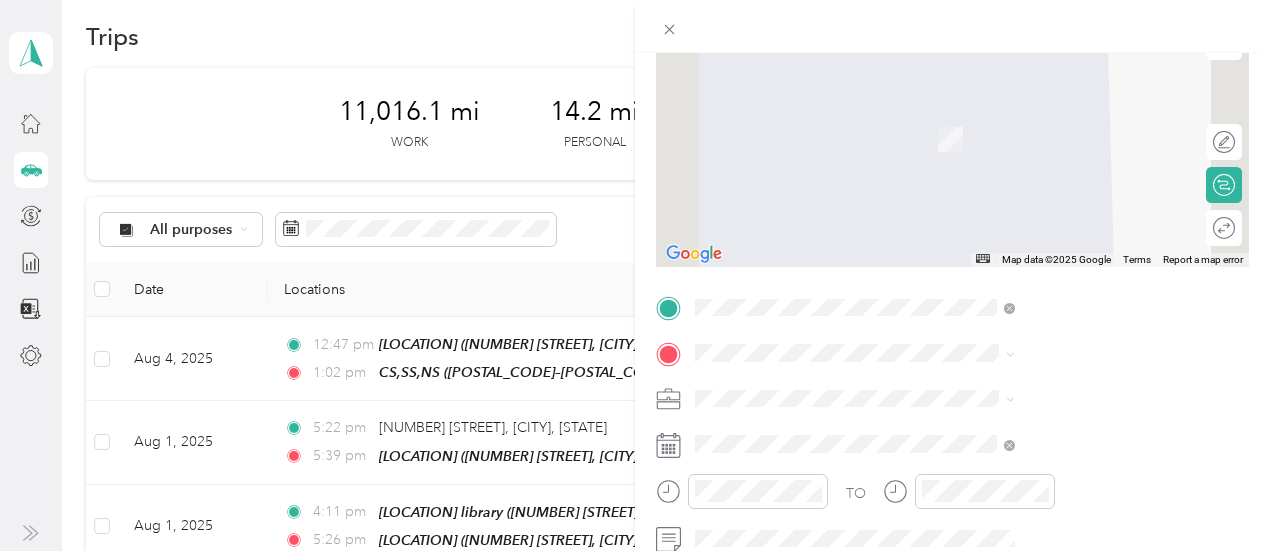scroll, scrollTop: 207, scrollLeft: 0, axis: vertical 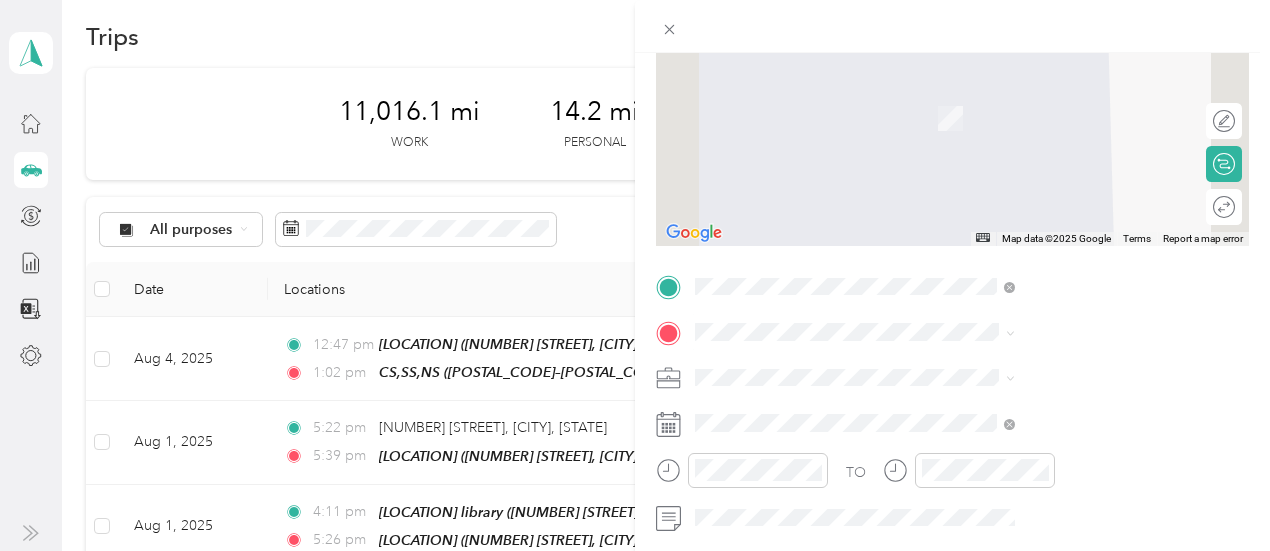 click on "[LOCATION] [NUMBER] [STREET], [CITY], [STATE], [COUNTRY], [POSTAL_CODE], [CITY], [STATE]" at bounding box center [1081, 128] 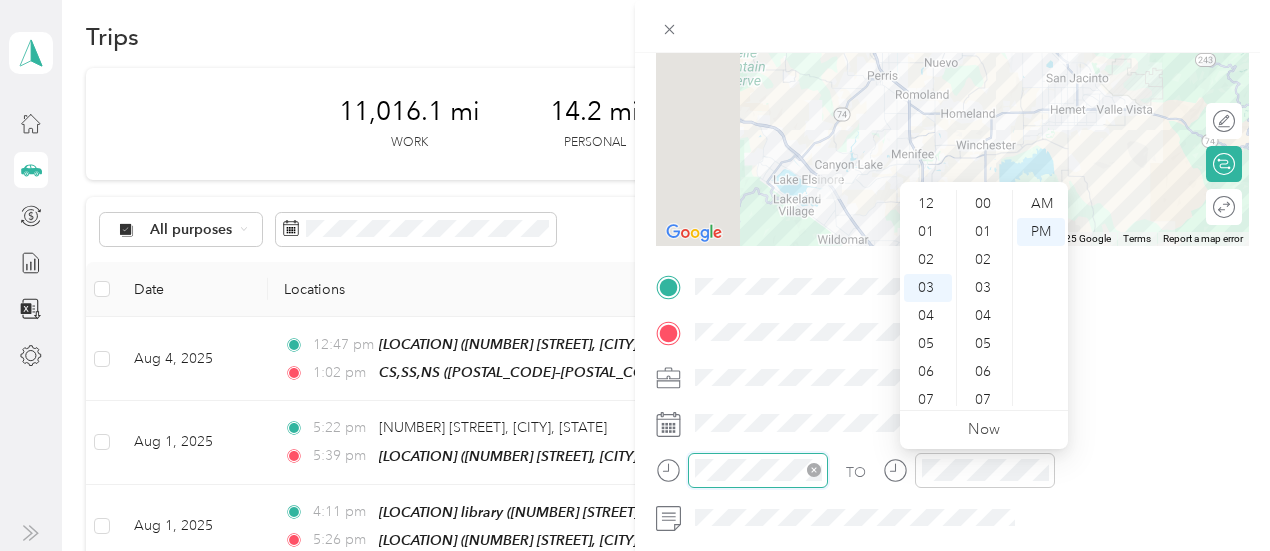 scroll, scrollTop: 1232, scrollLeft: 0, axis: vertical 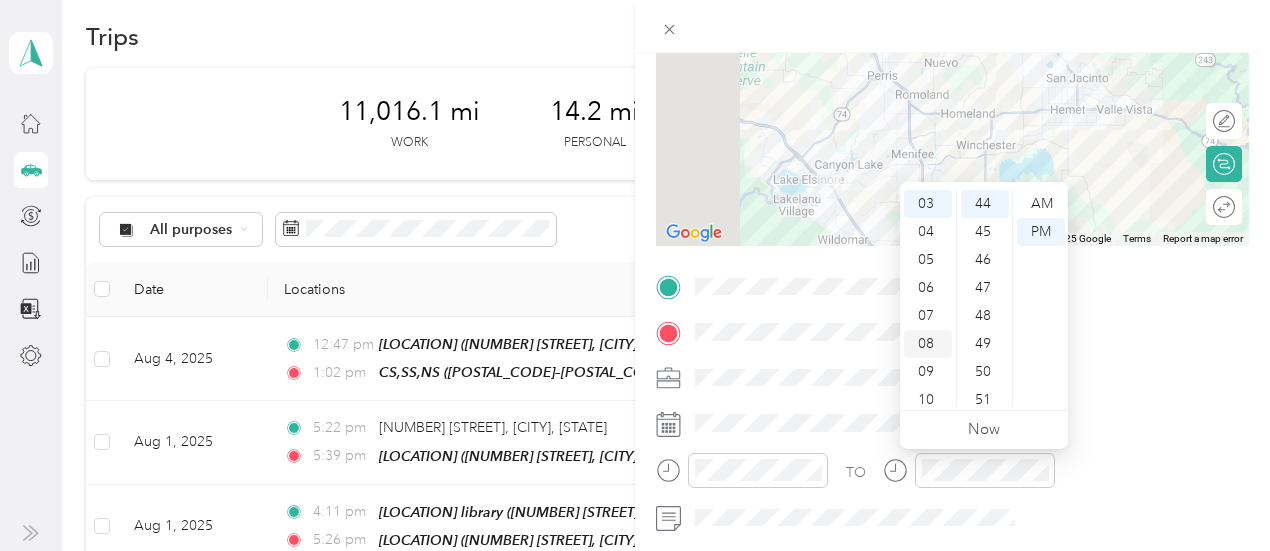 click on "08" at bounding box center [928, 344] 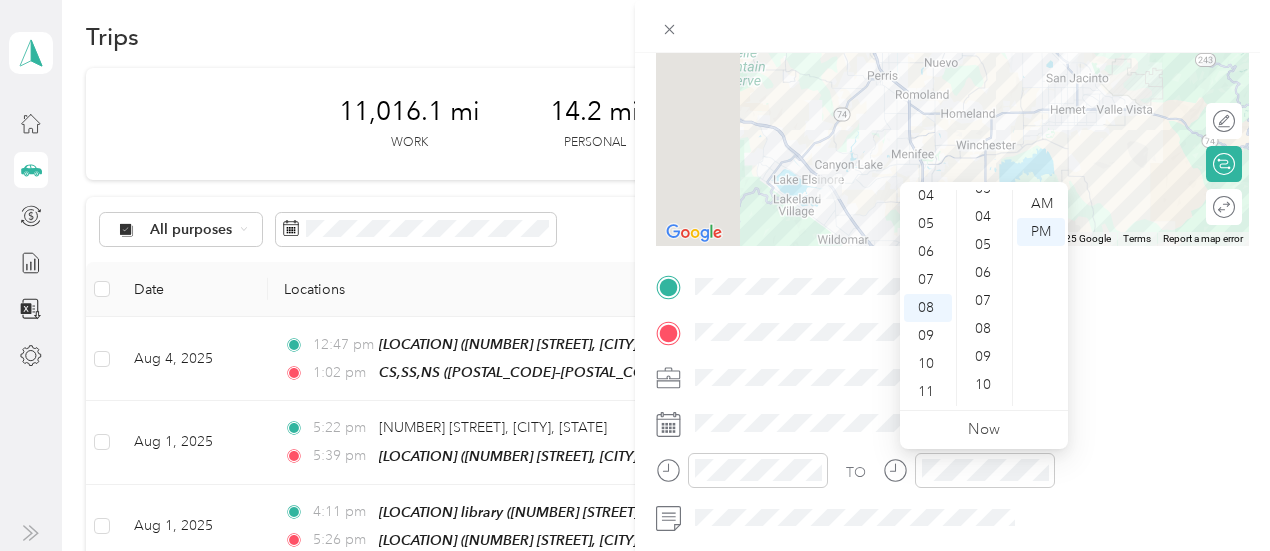 scroll, scrollTop: 6, scrollLeft: 0, axis: vertical 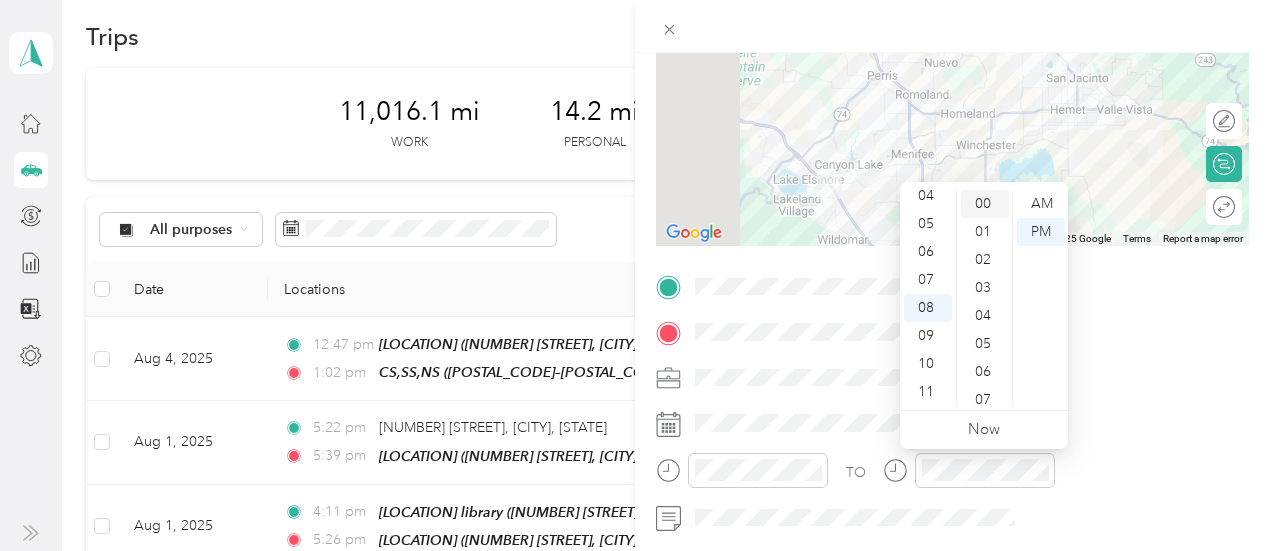 click on "00" at bounding box center (985, 204) 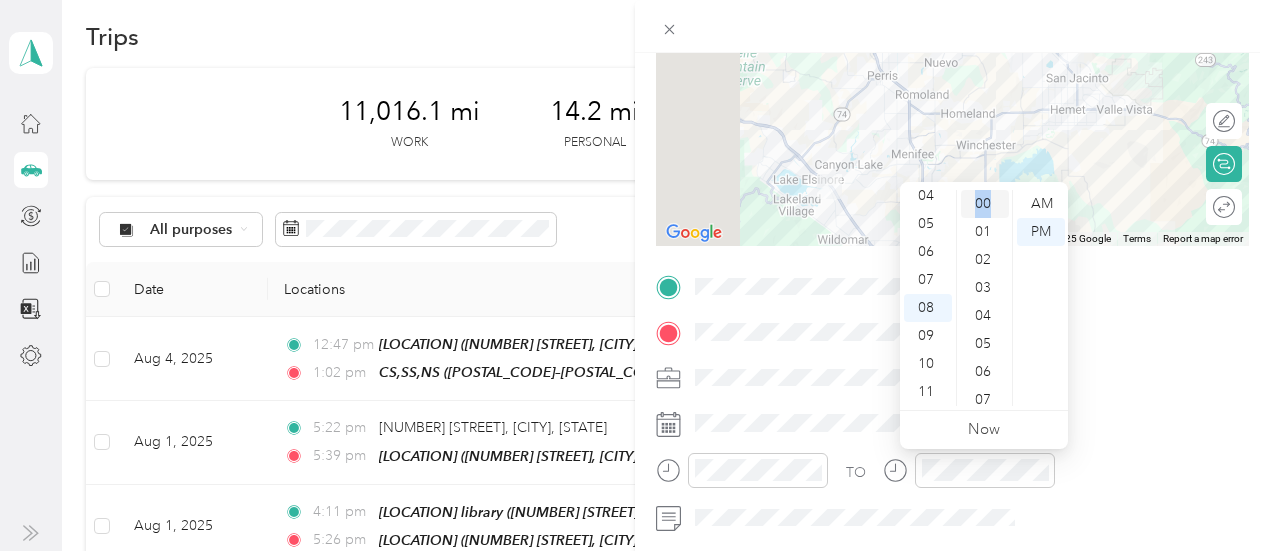 drag, startPoint x: 972, startPoint y: 207, endPoint x: 983, endPoint y: 203, distance: 11.7046995 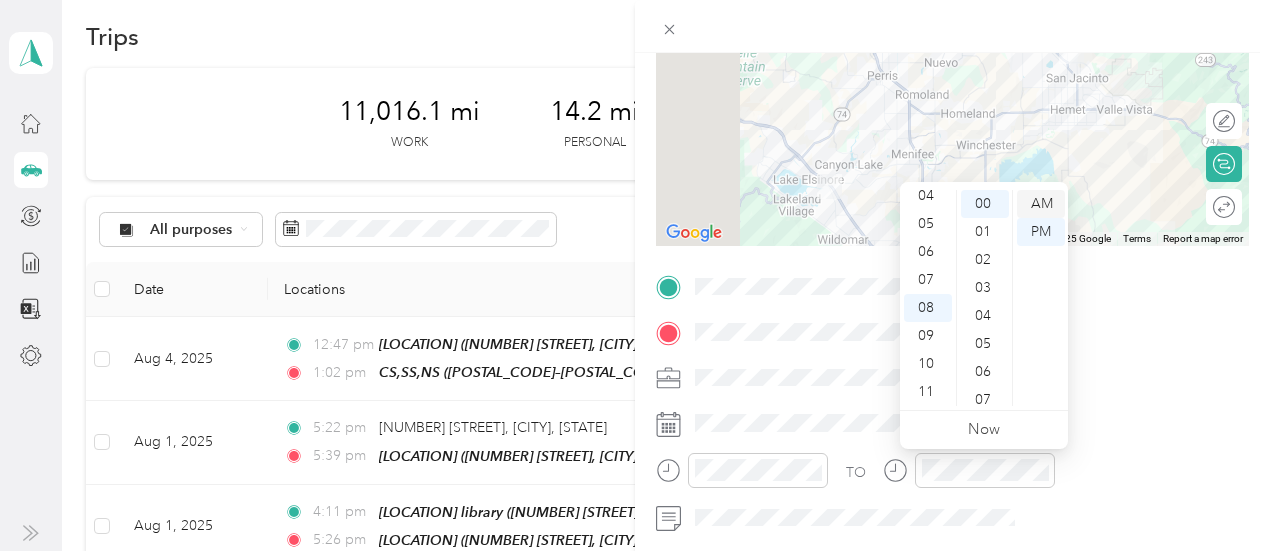 click on "AM" at bounding box center (1041, 204) 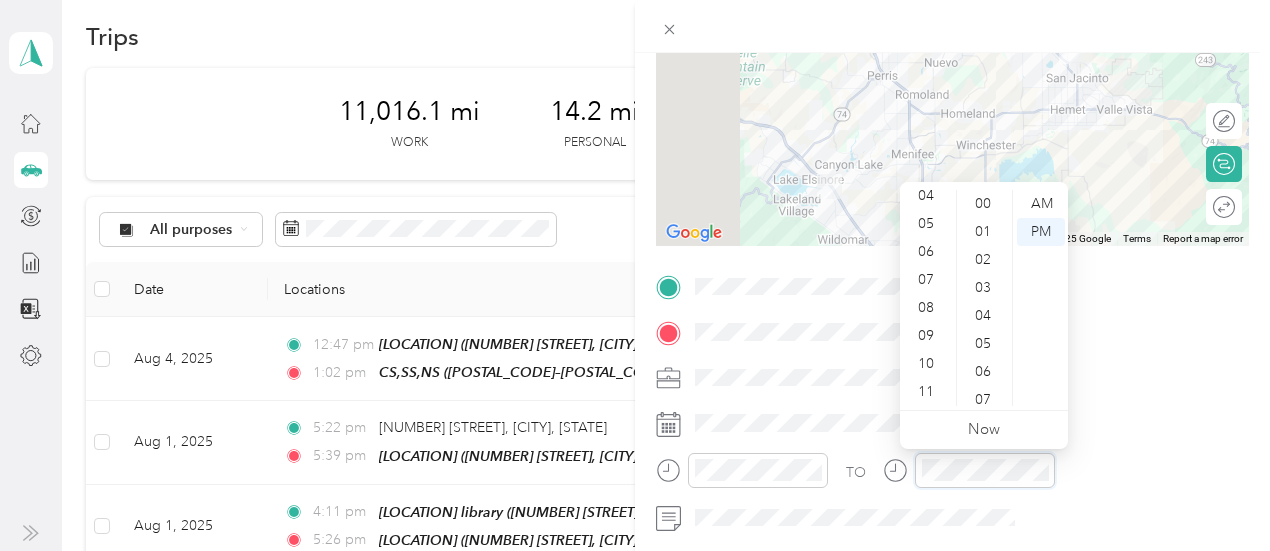 scroll, scrollTop: 84, scrollLeft: 0, axis: vertical 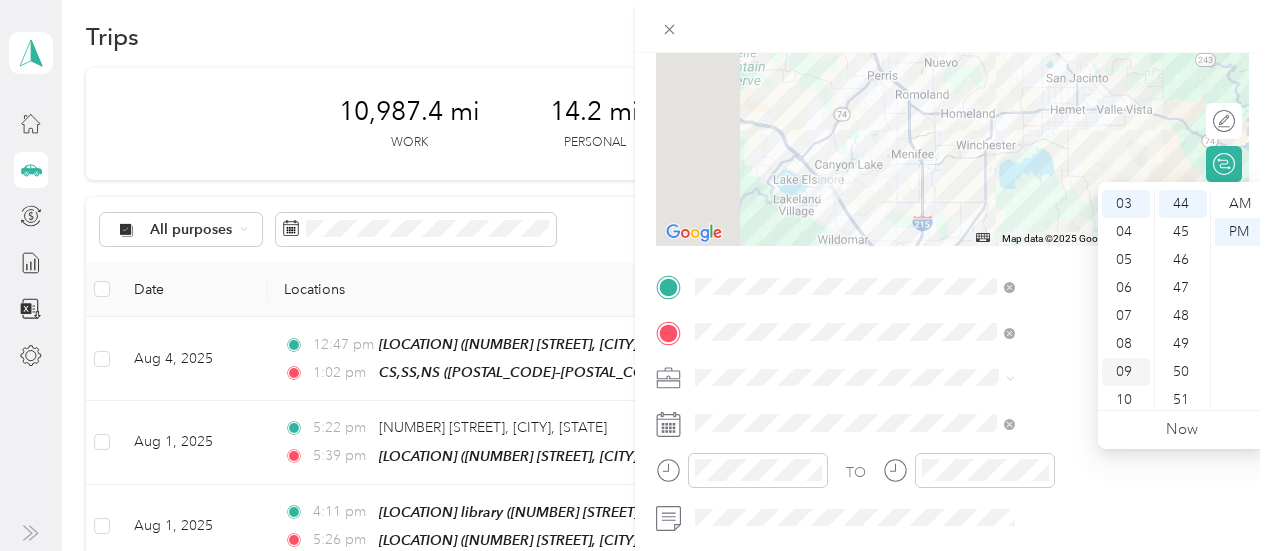 click on "09" at bounding box center [1126, 372] 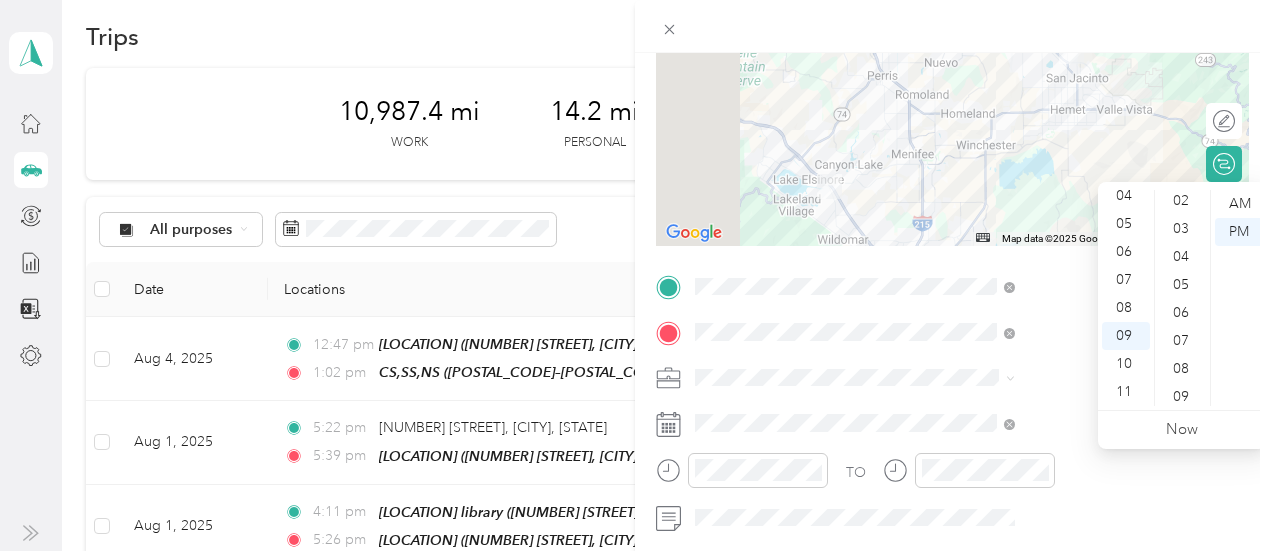 scroll, scrollTop: 0, scrollLeft: 0, axis: both 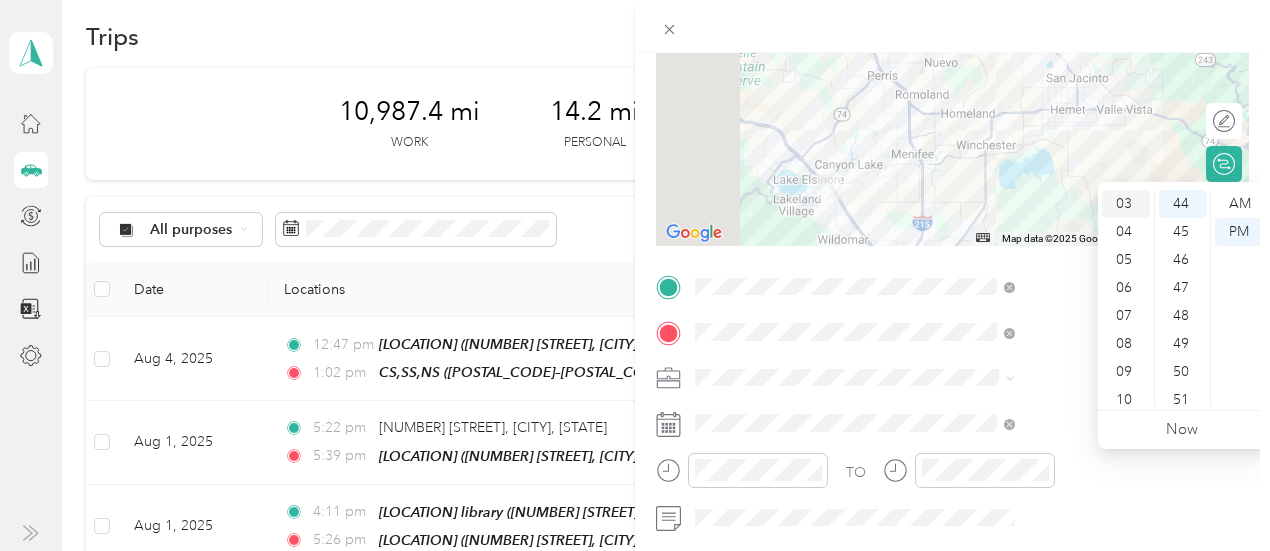 click on "03" at bounding box center [1126, 204] 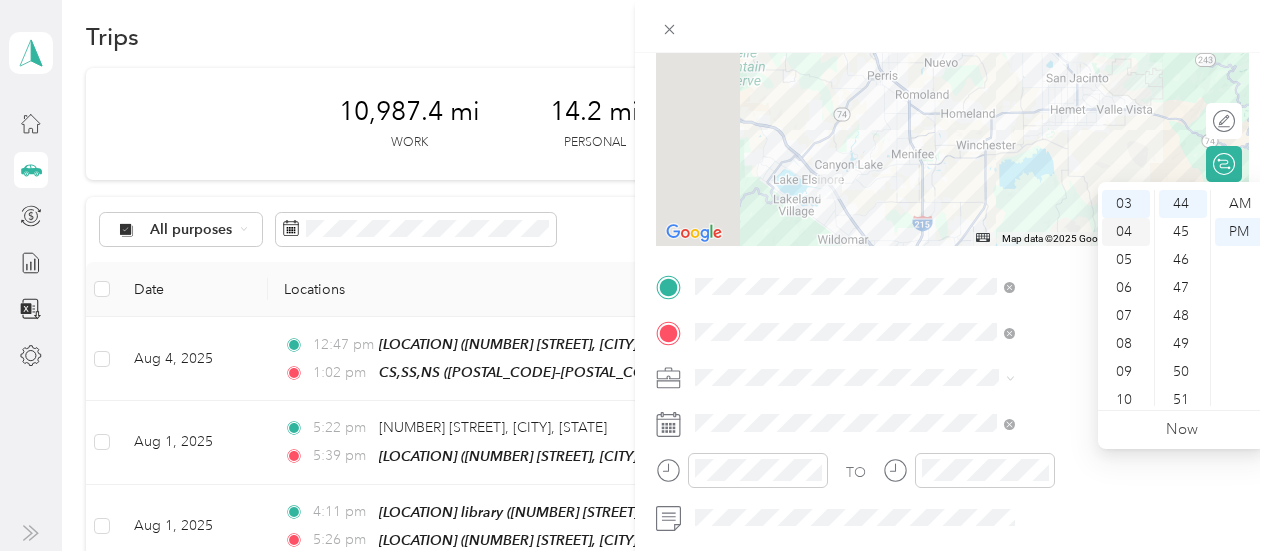 click on "04" at bounding box center (1126, 232) 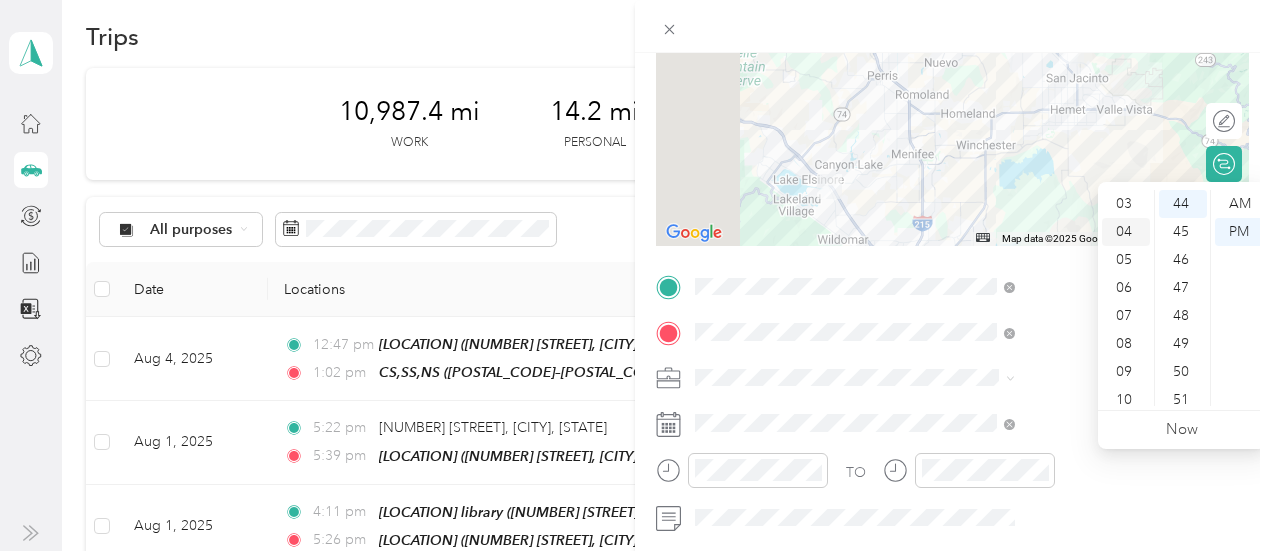 scroll, scrollTop: 112, scrollLeft: 0, axis: vertical 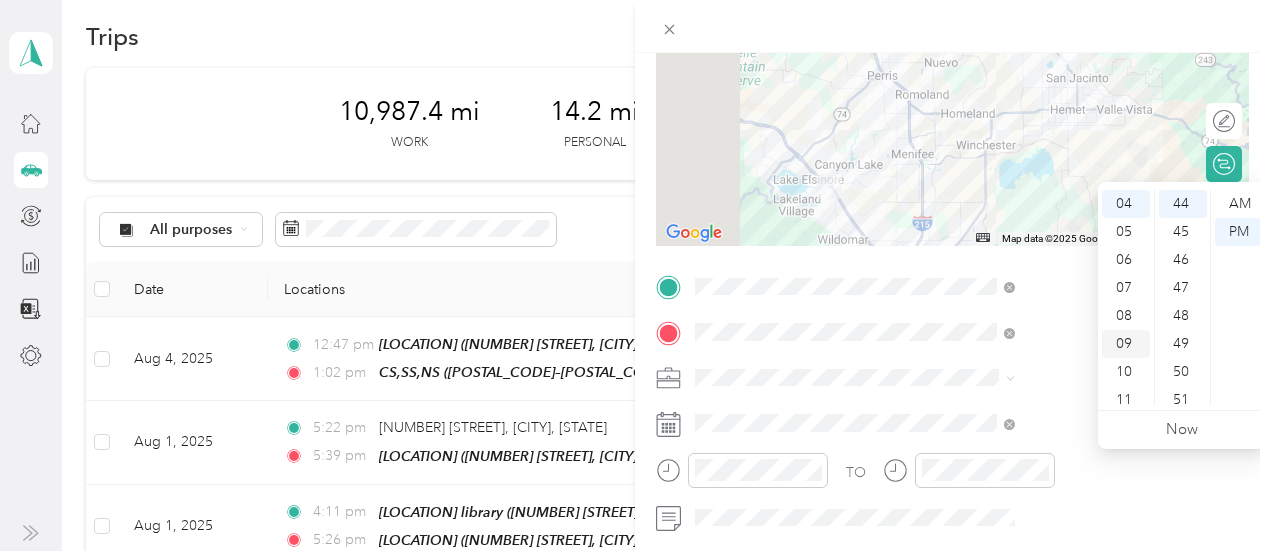 click on "09" at bounding box center (1126, 344) 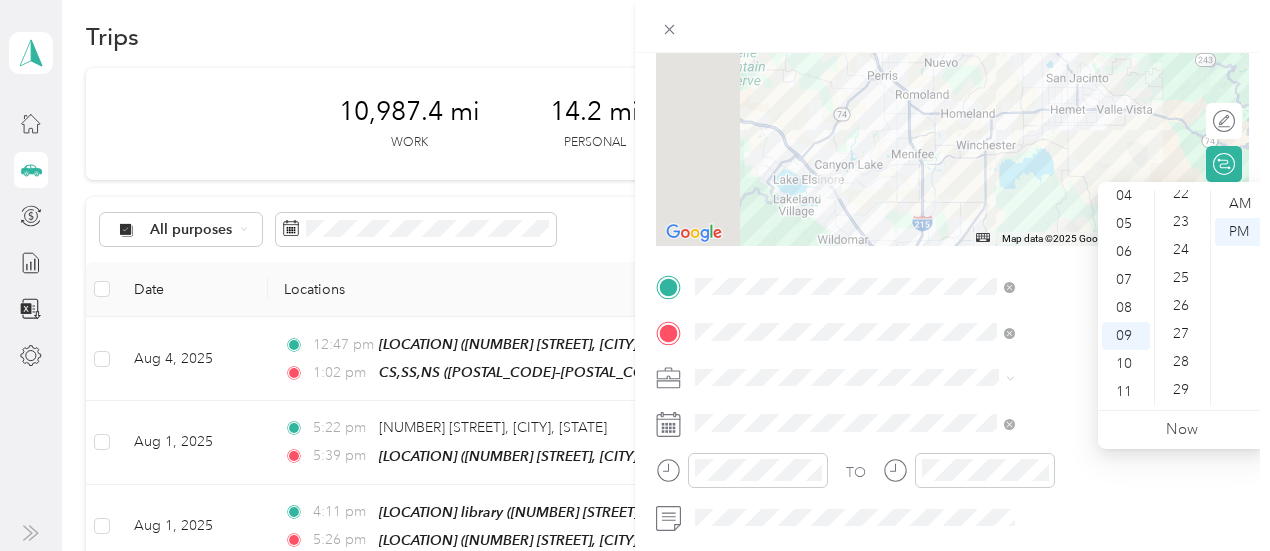 scroll, scrollTop: 666, scrollLeft: 0, axis: vertical 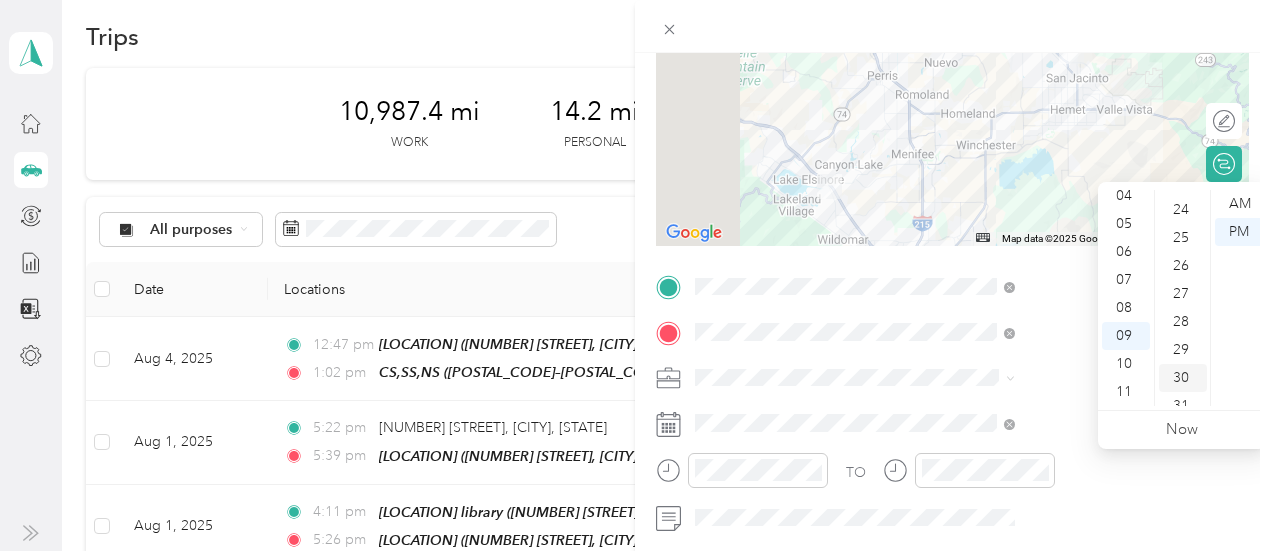 click on "30" at bounding box center (1183, 378) 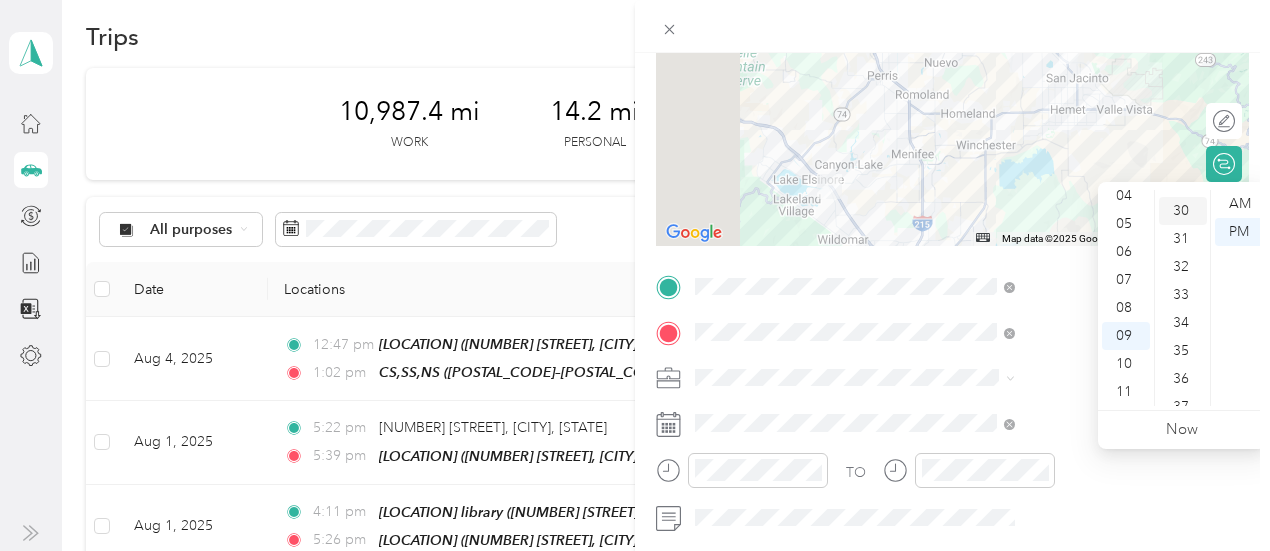 scroll, scrollTop: 840, scrollLeft: 0, axis: vertical 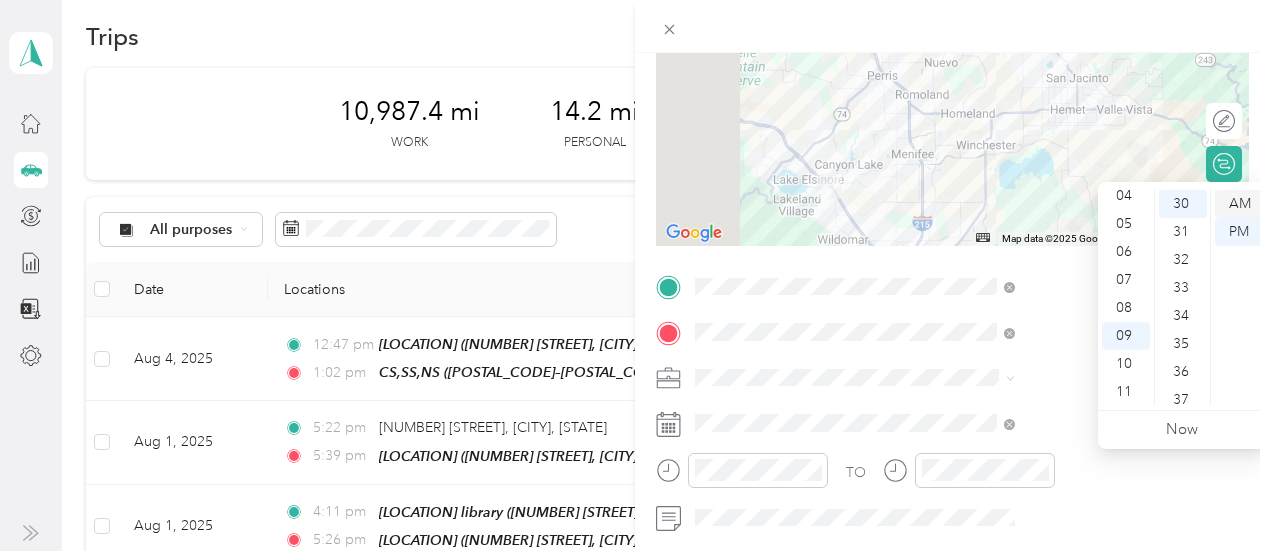 click on "AM" at bounding box center (1239, 204) 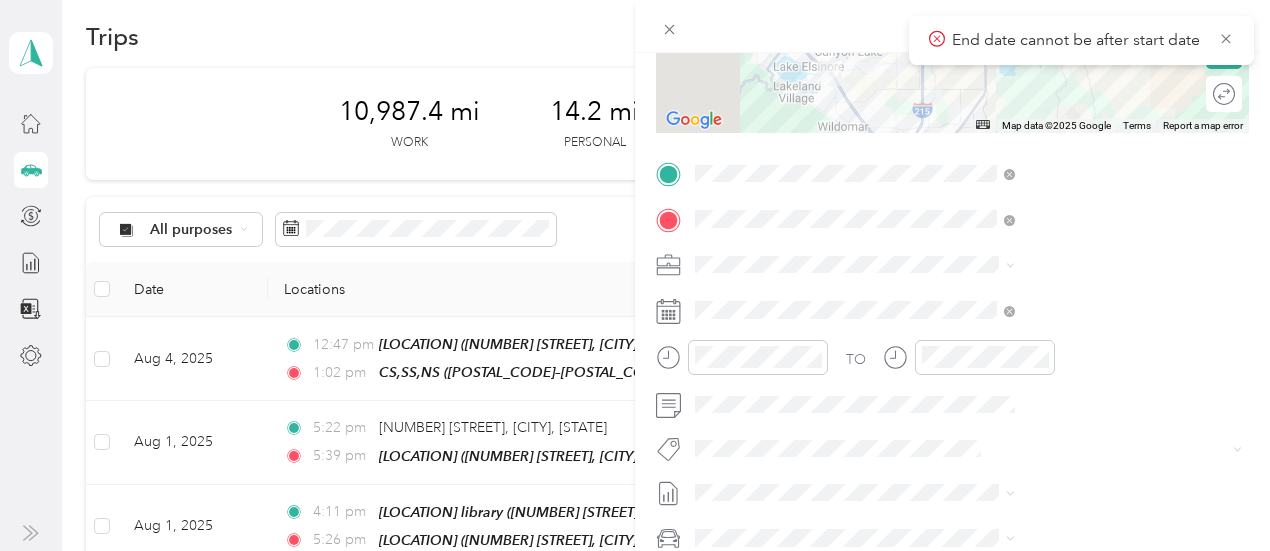 scroll, scrollTop: 358, scrollLeft: 0, axis: vertical 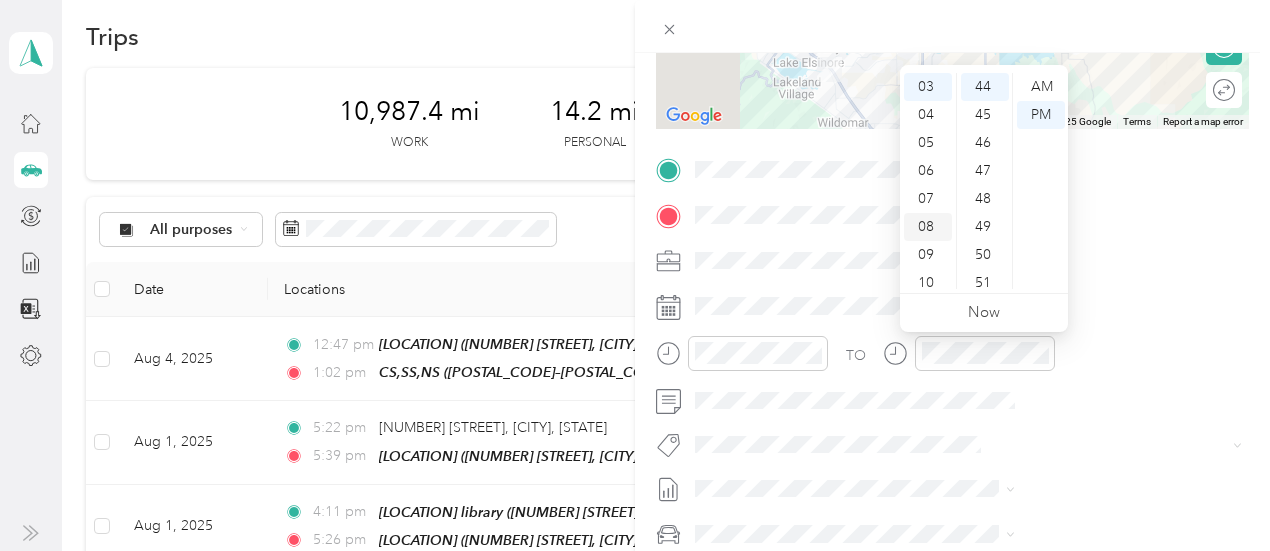 click on "08" at bounding box center (928, 227) 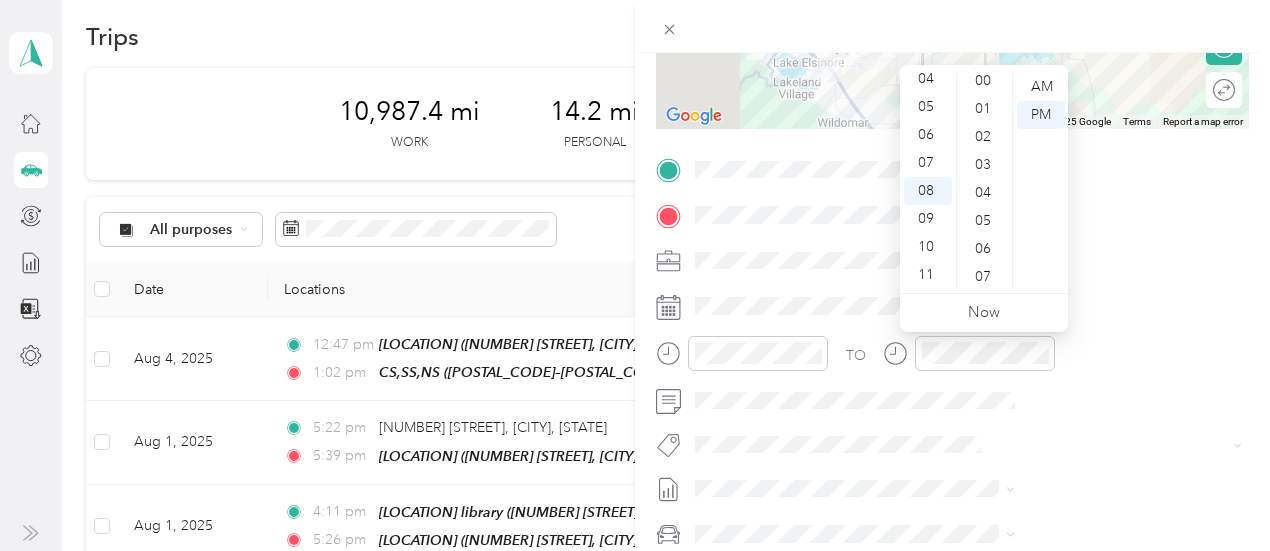 scroll, scrollTop: 0, scrollLeft: 0, axis: both 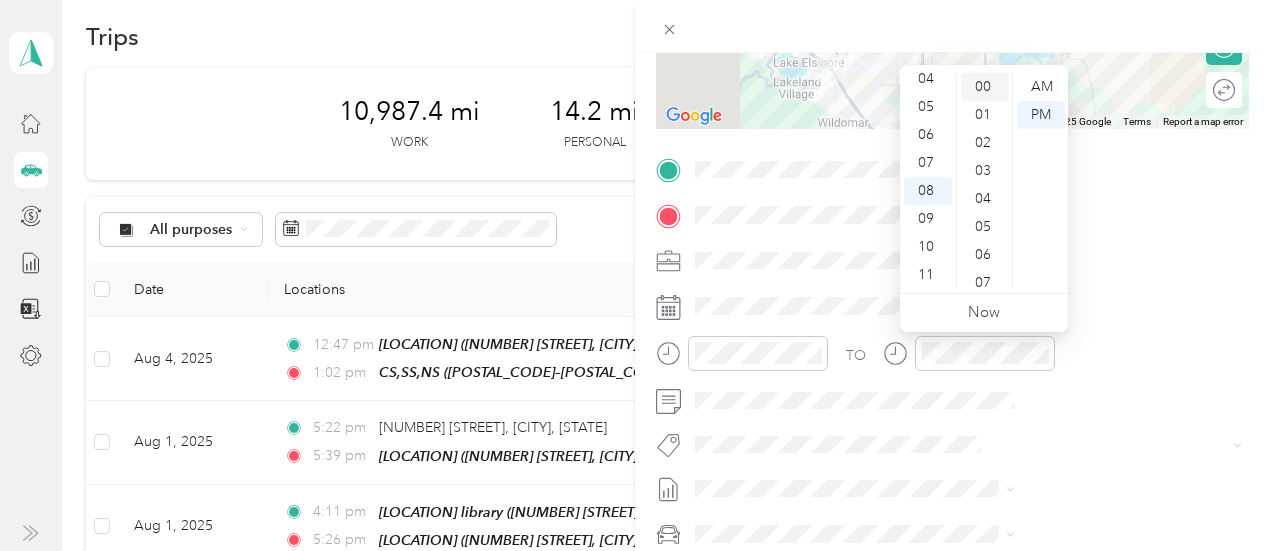 click on "00" at bounding box center (985, 87) 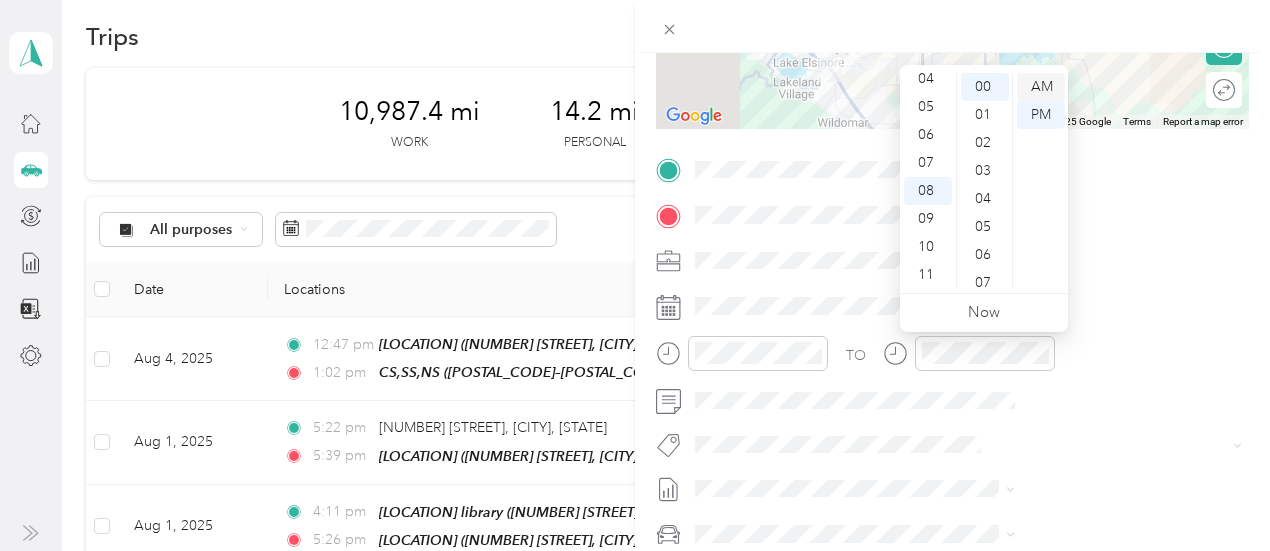 click on "AM" at bounding box center (1041, 87) 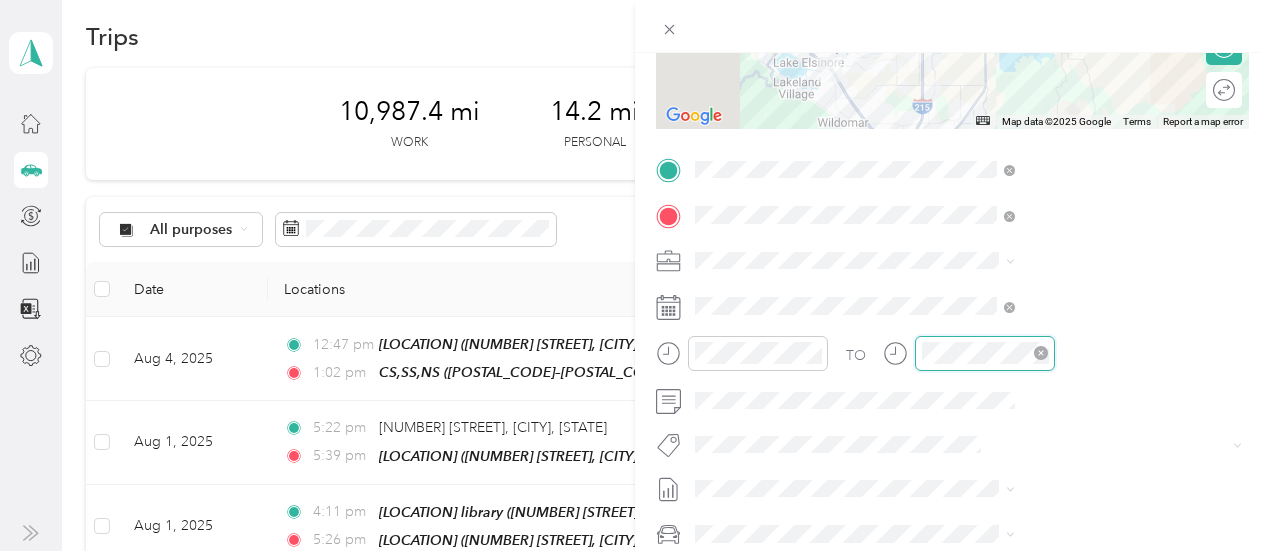 scroll, scrollTop: 84, scrollLeft: 0, axis: vertical 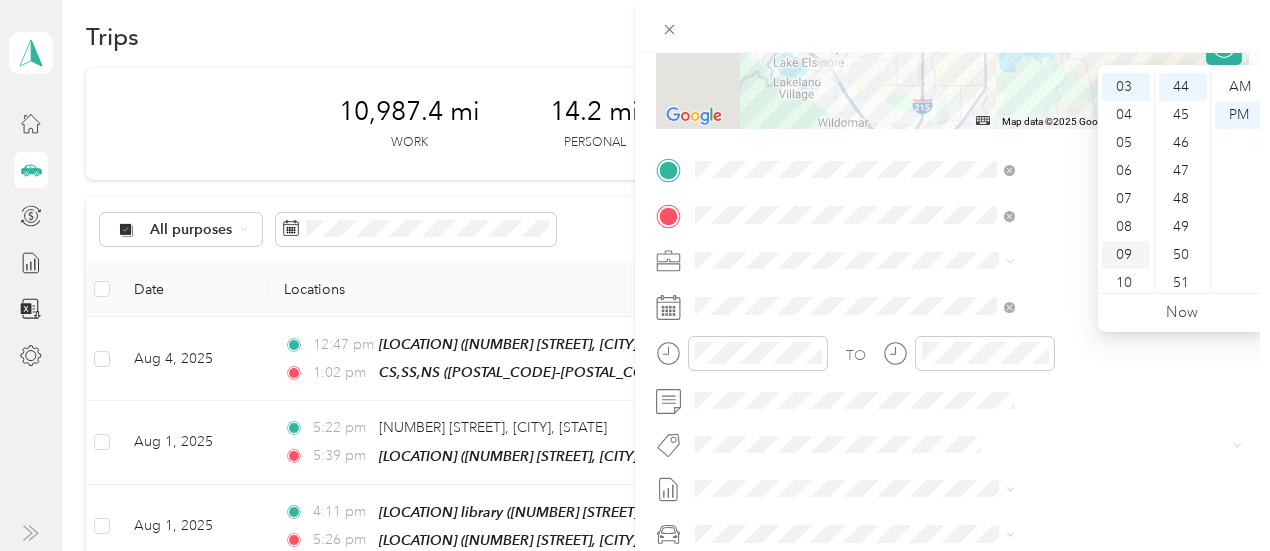 click on "09" at bounding box center (1126, 255) 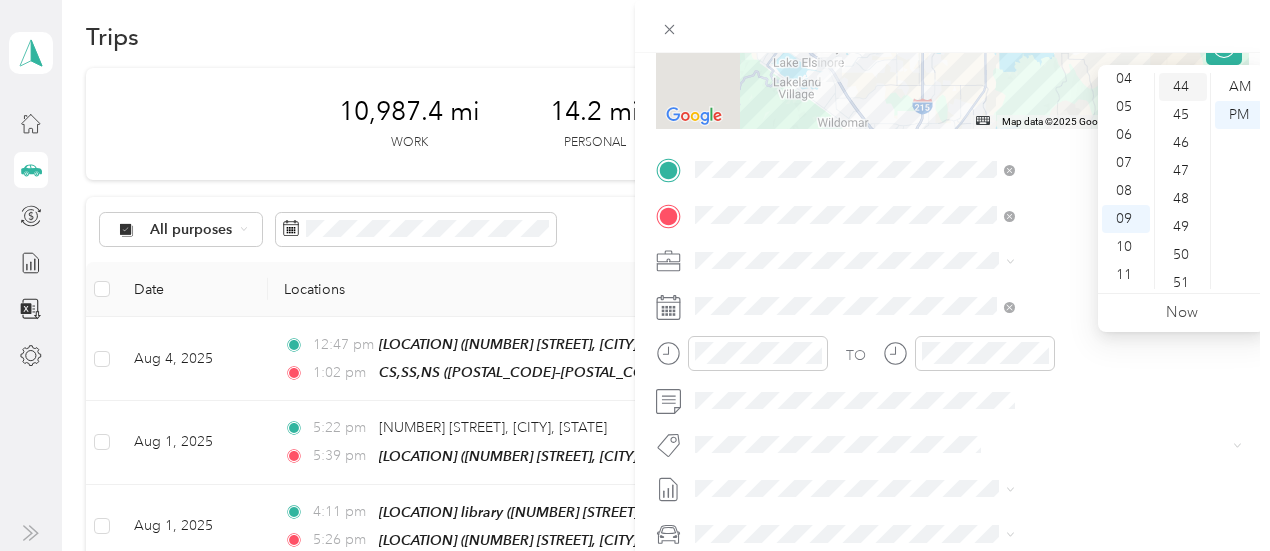 click on "44" at bounding box center (1183, 87) 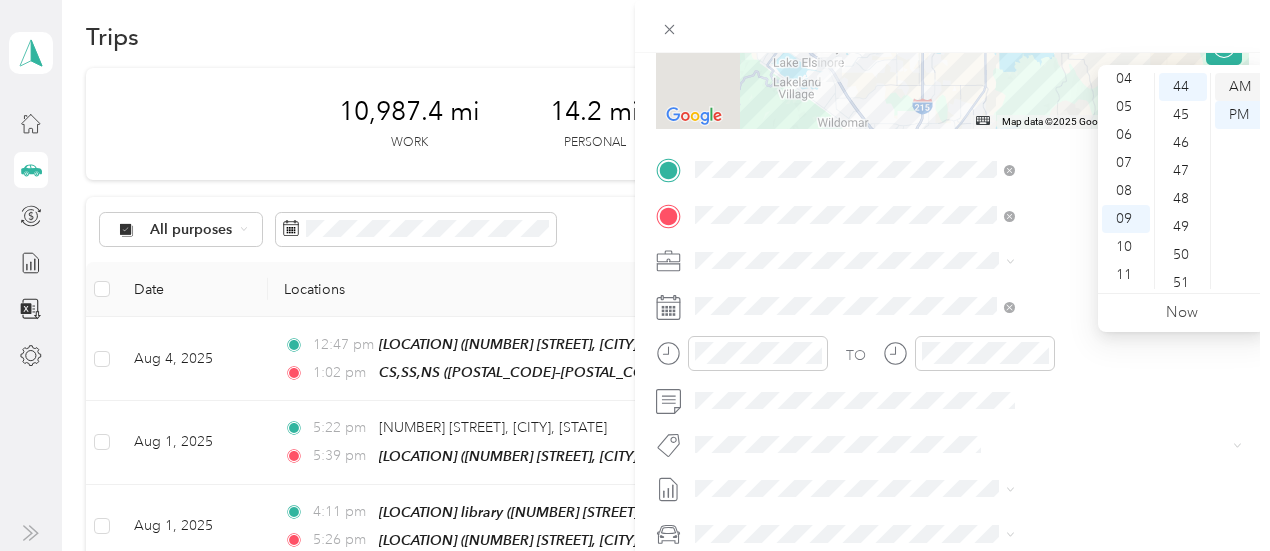 click on "AM" at bounding box center [1239, 87] 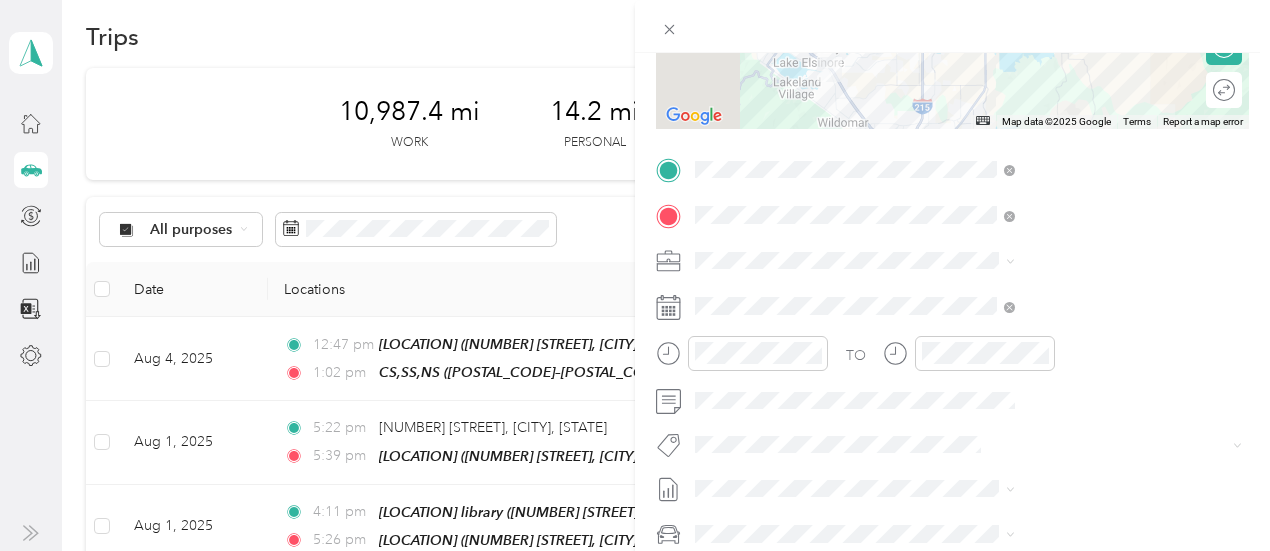 click on "TO Add photo" at bounding box center [952, 395] 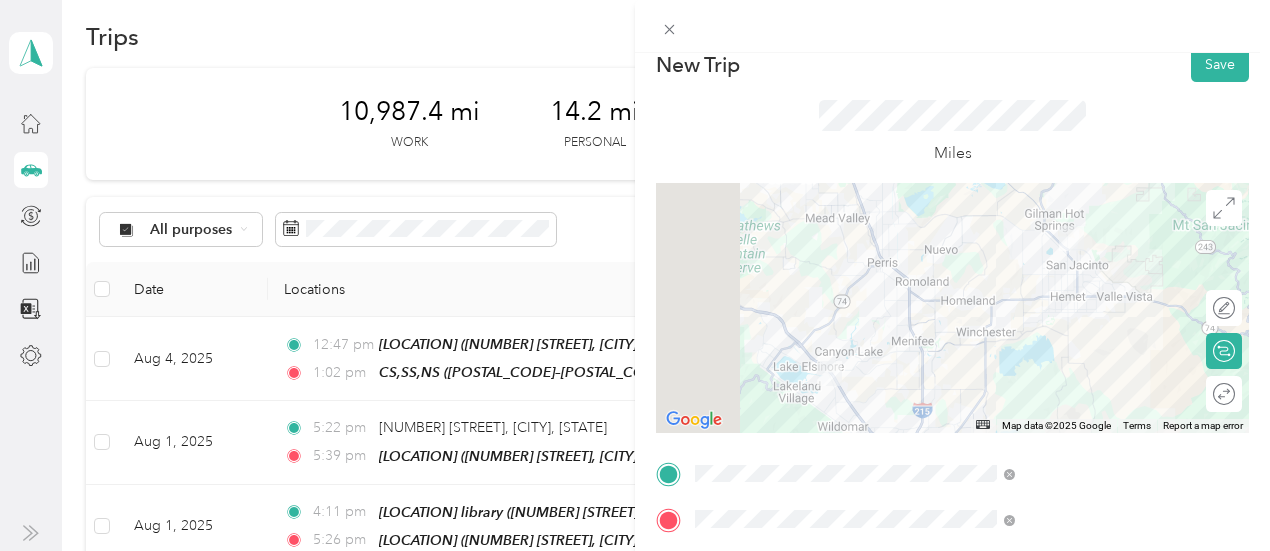 scroll, scrollTop: 0, scrollLeft: 0, axis: both 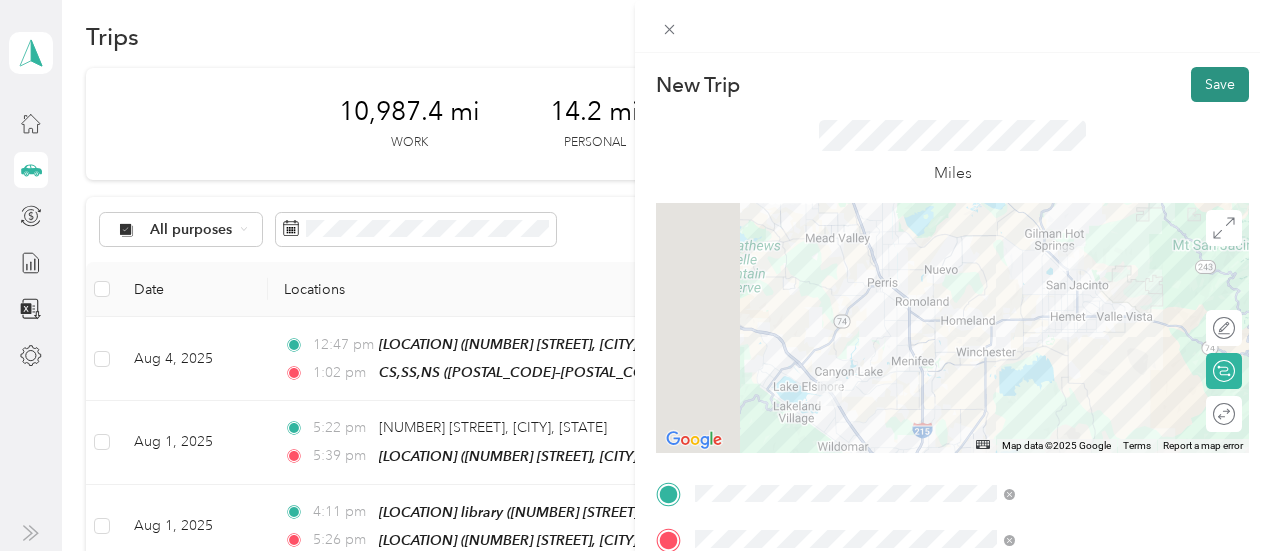click on "Save" at bounding box center (1220, 84) 